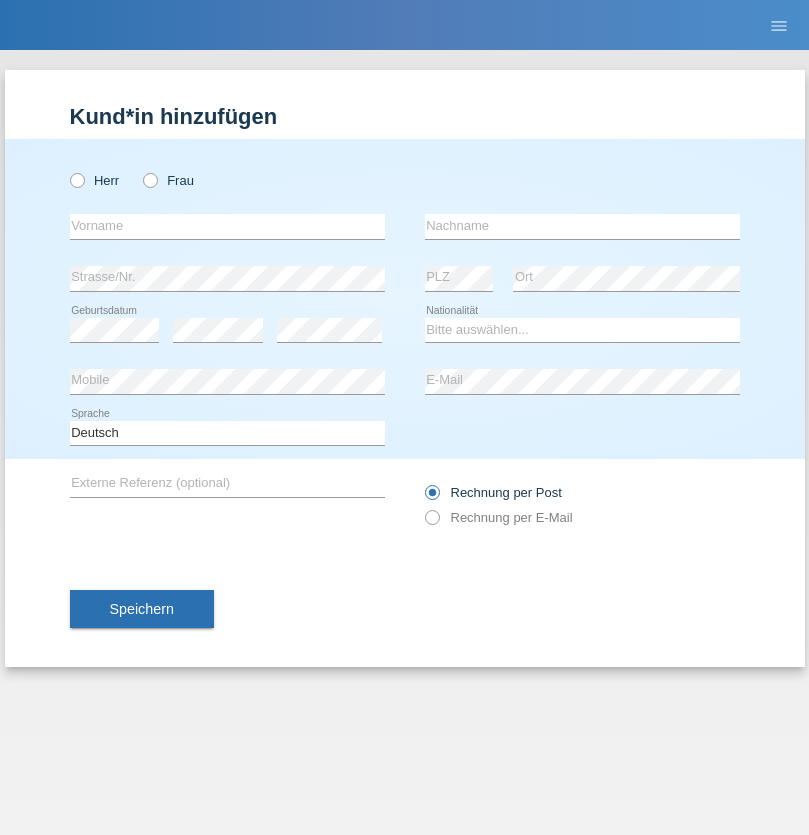 scroll, scrollTop: 0, scrollLeft: 0, axis: both 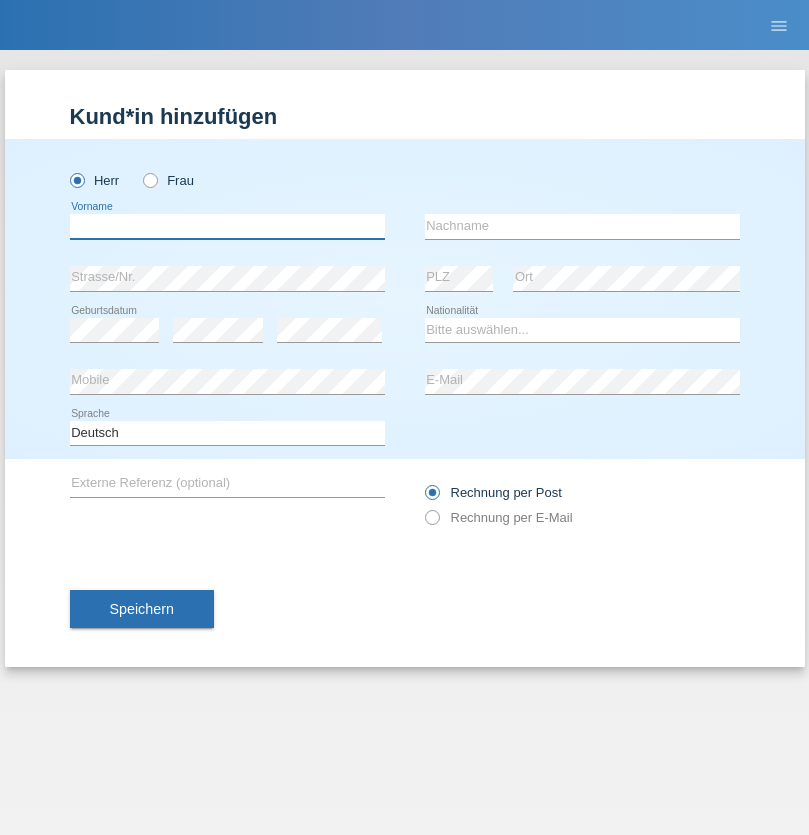 click at bounding box center [227, 226] 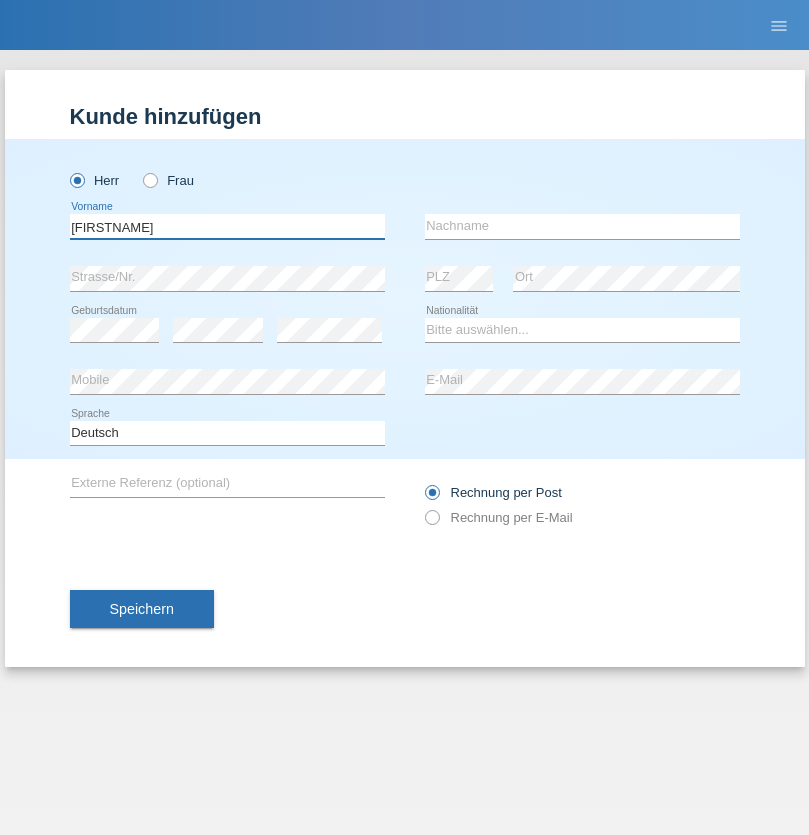 type on "[FIRSTNAME]" 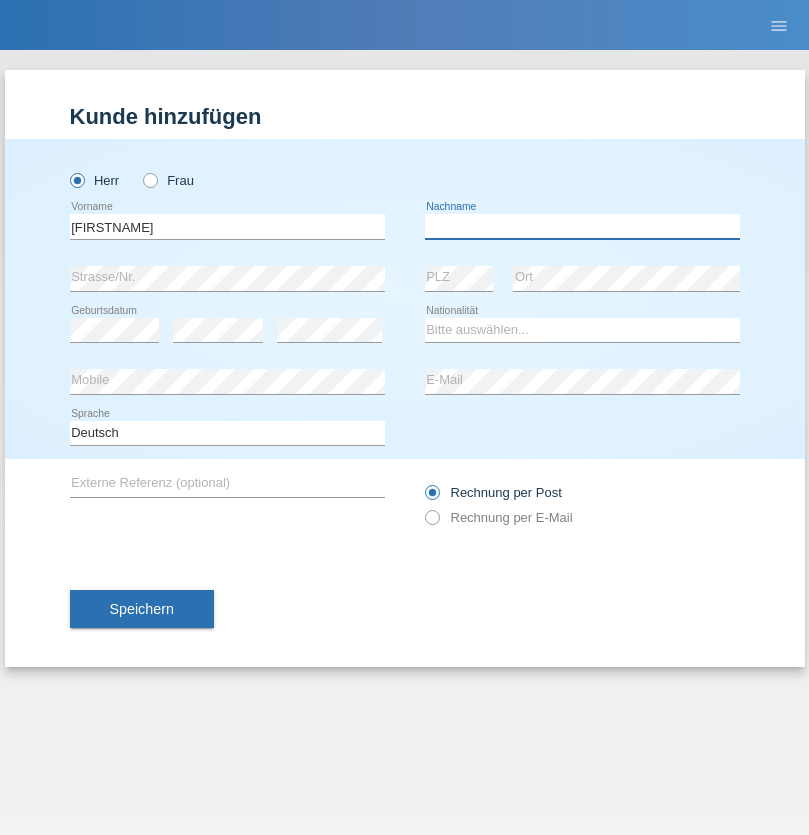 click at bounding box center (582, 226) 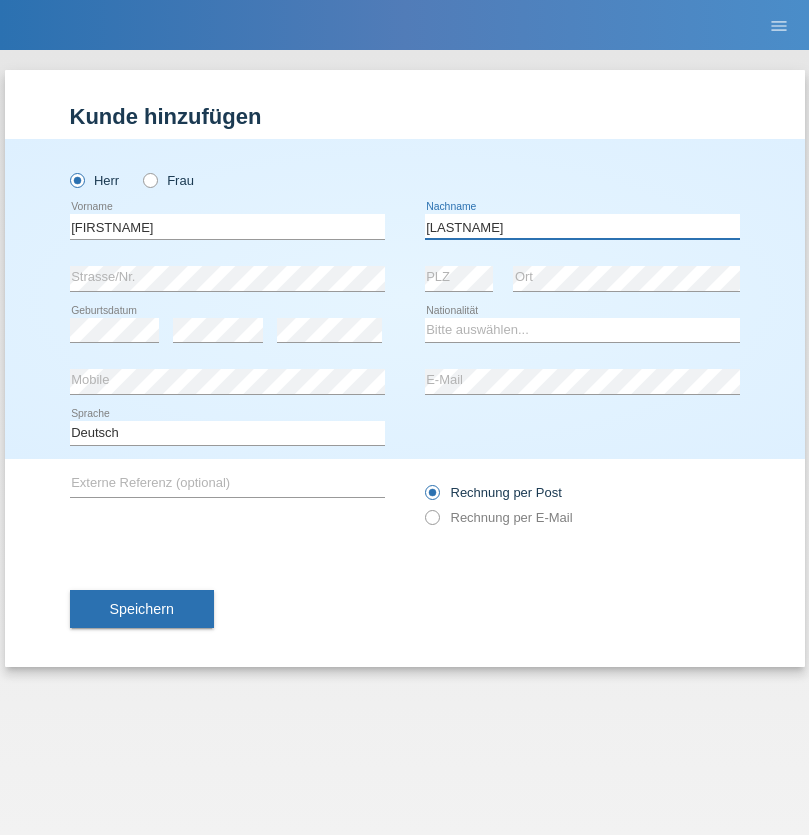 type on "[LAST]" 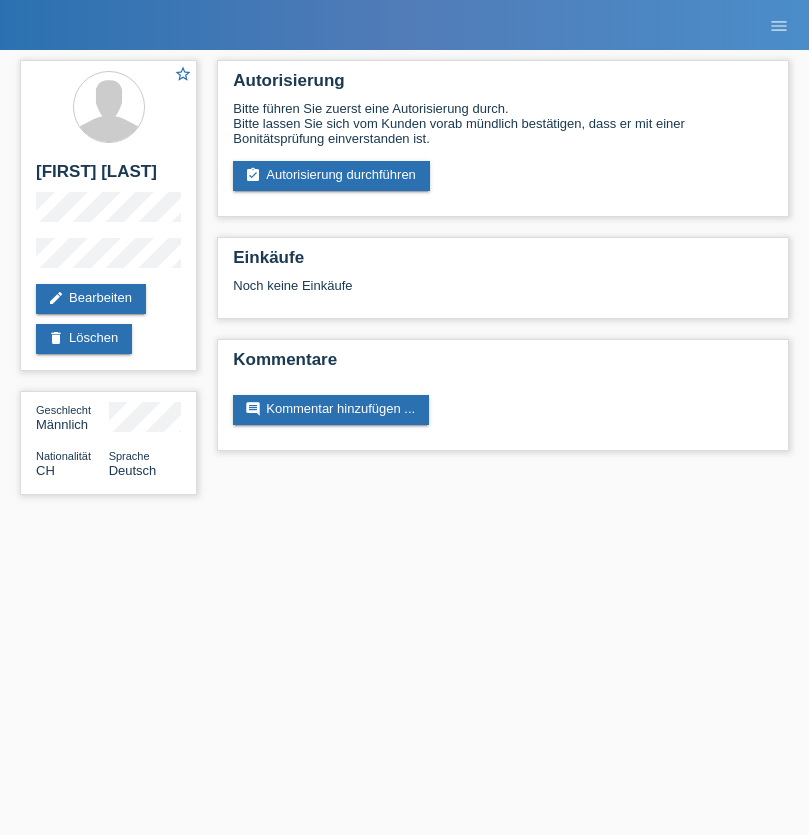 scroll, scrollTop: 0, scrollLeft: 0, axis: both 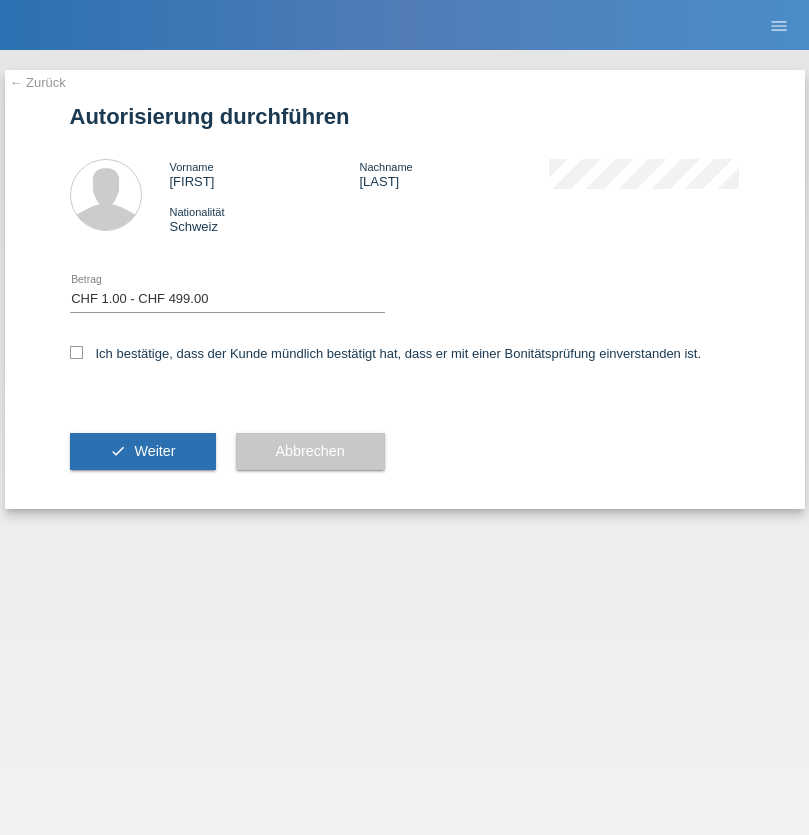 checkbox on "true" 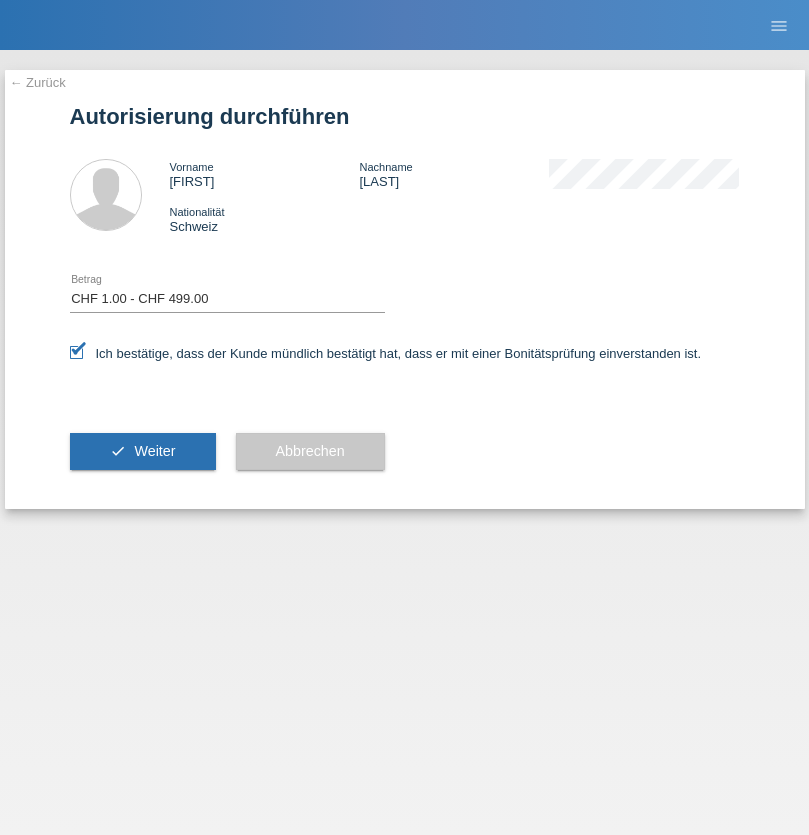 scroll, scrollTop: 0, scrollLeft: 0, axis: both 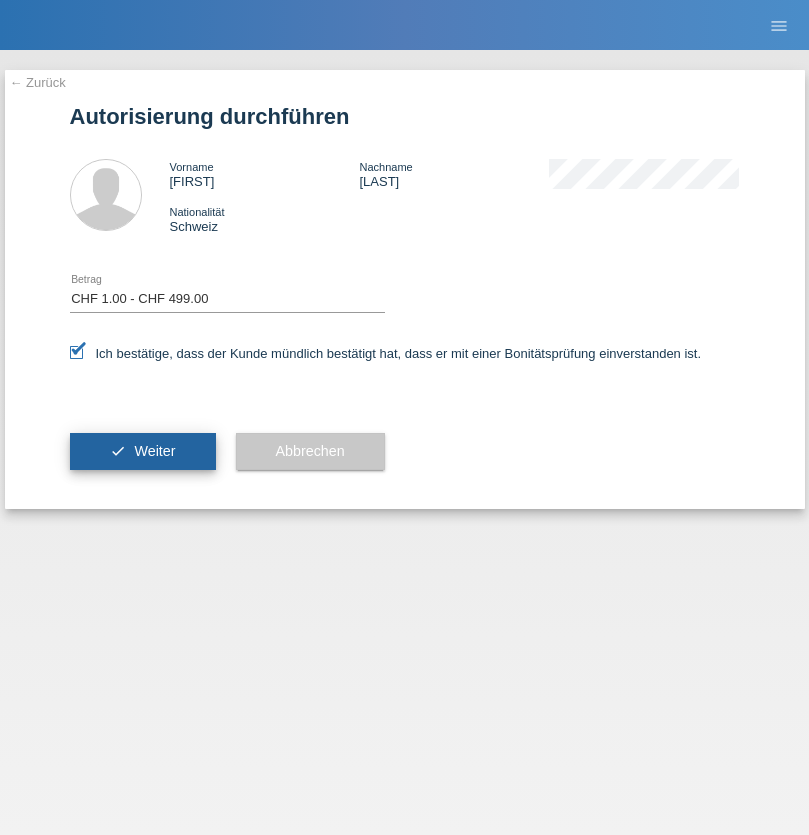 click on "Weiter" at bounding box center [154, 451] 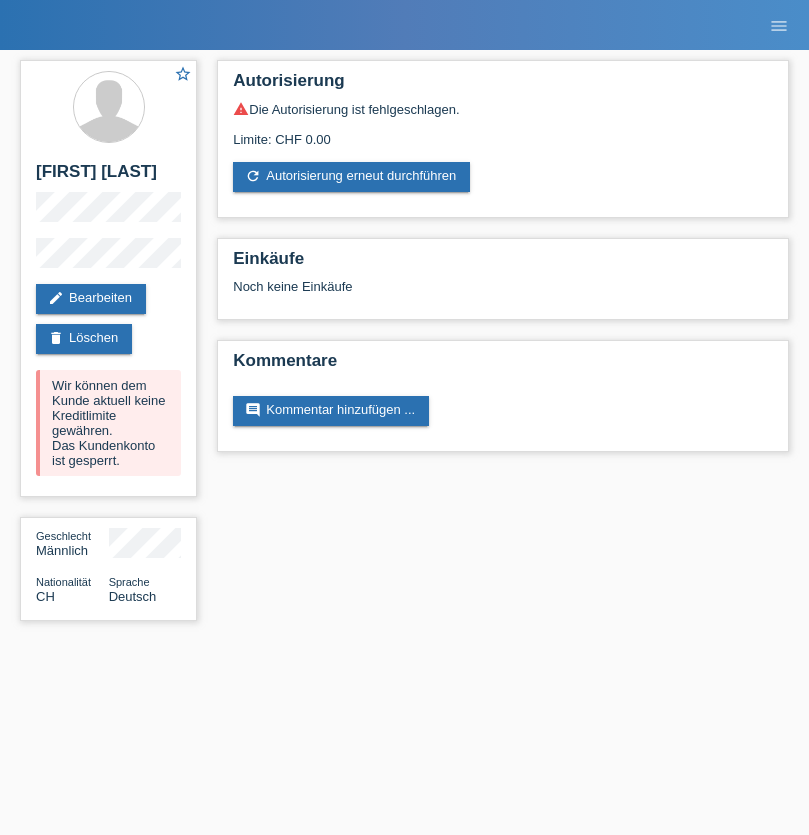scroll, scrollTop: 0, scrollLeft: 0, axis: both 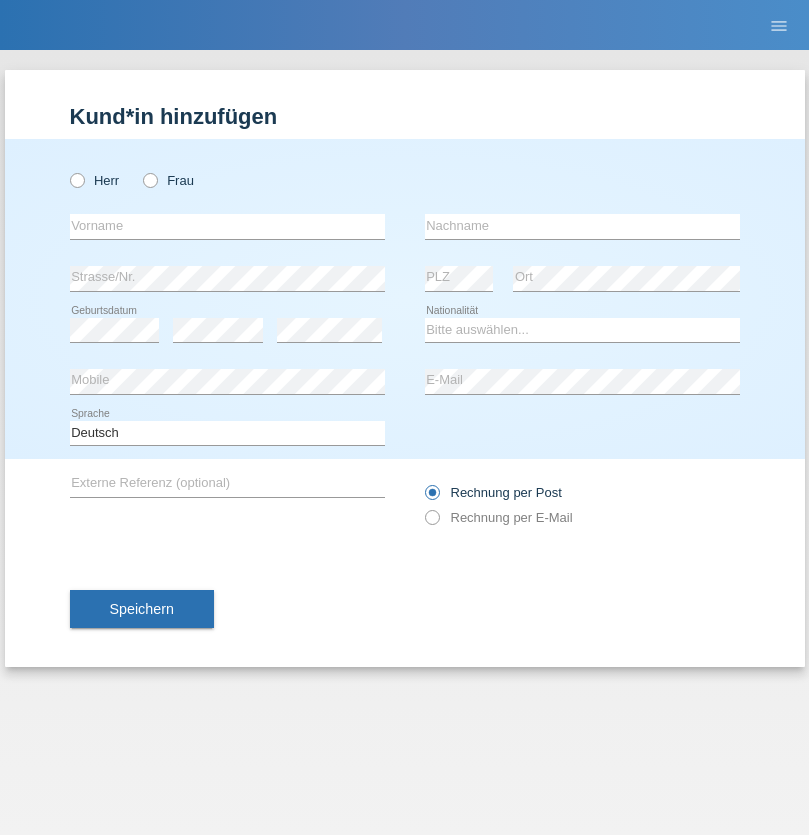 radio on "true" 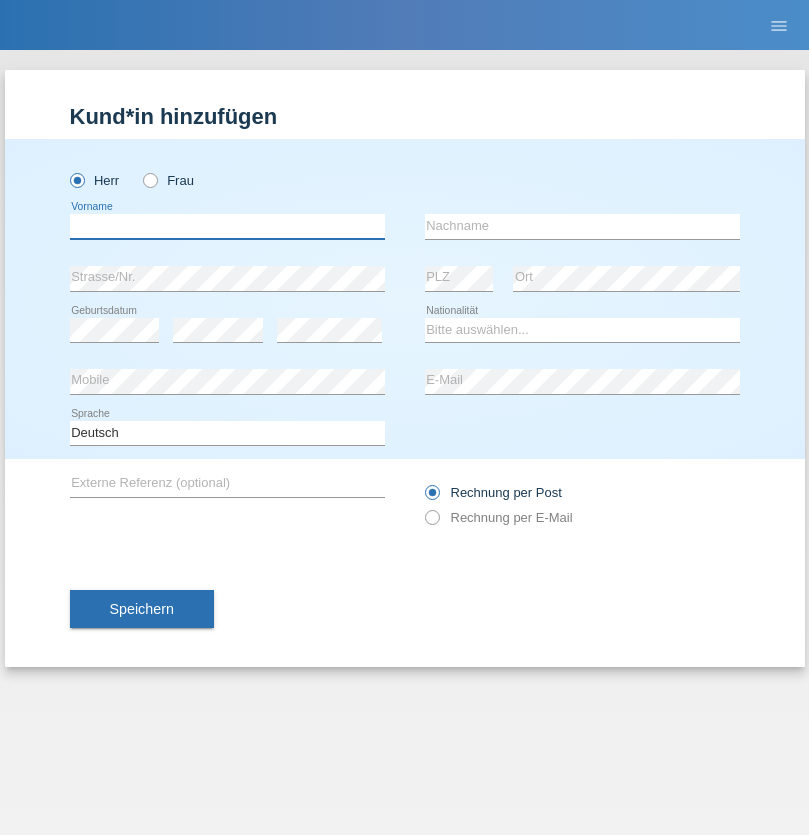 click at bounding box center (227, 226) 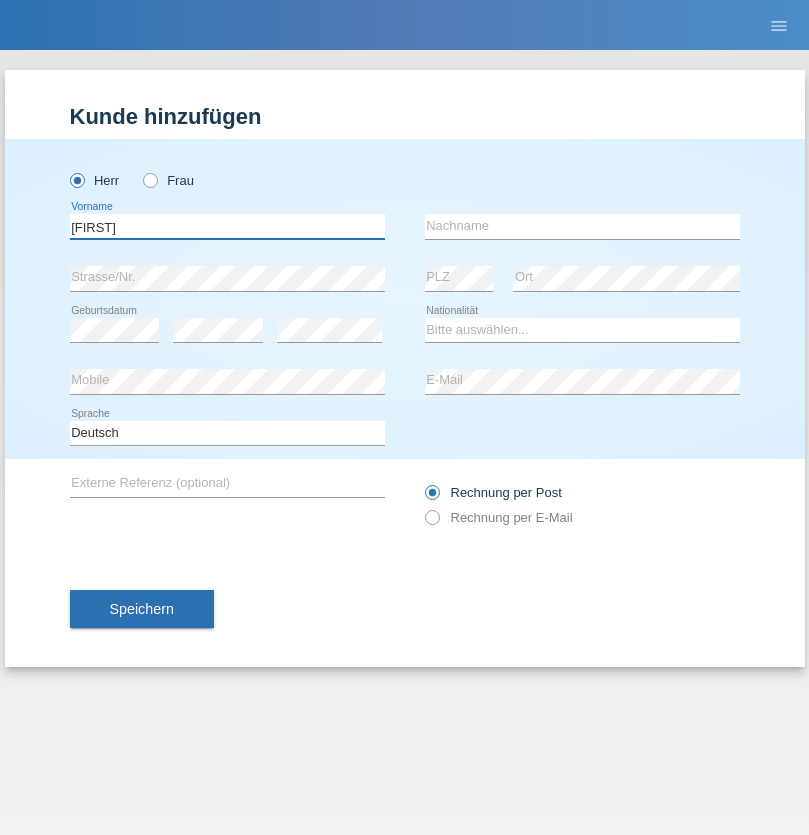 type on "[FIRST]" 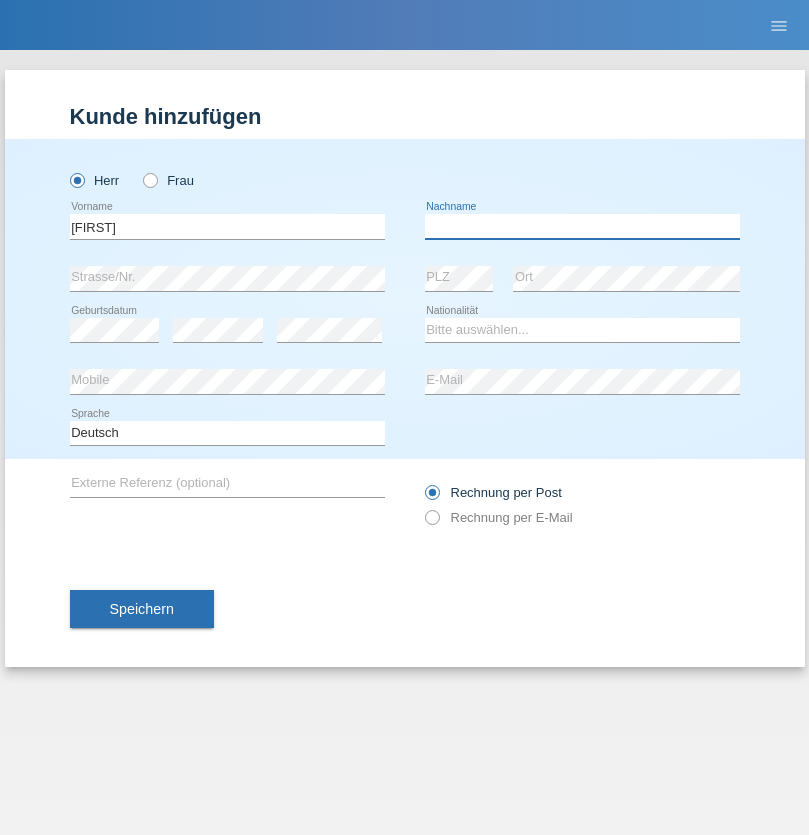 click at bounding box center (582, 226) 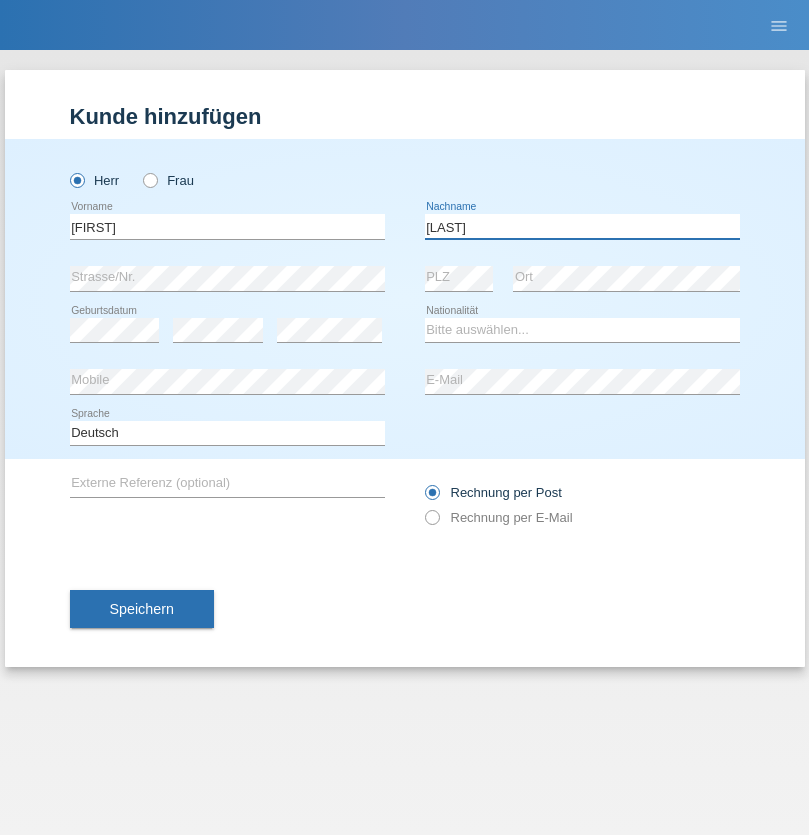 type on "[LAST]" 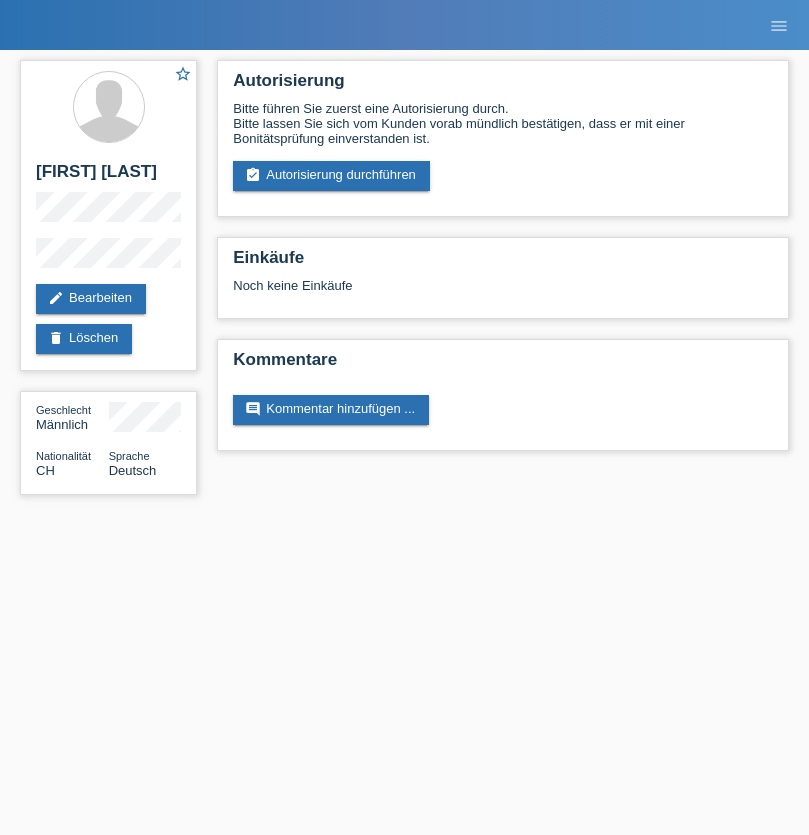 scroll, scrollTop: 0, scrollLeft: 0, axis: both 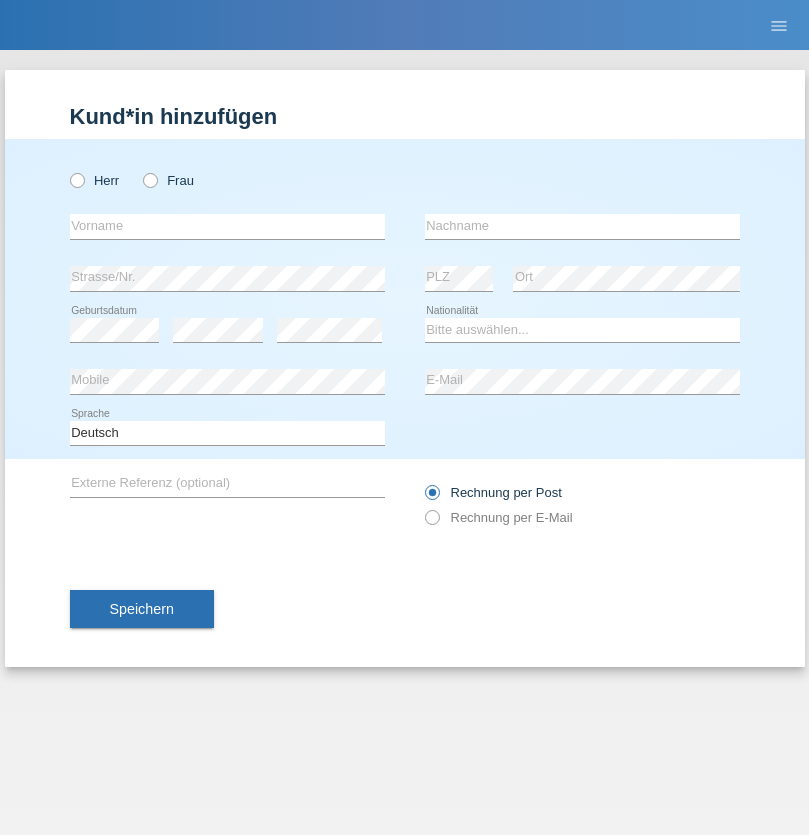 radio on "true" 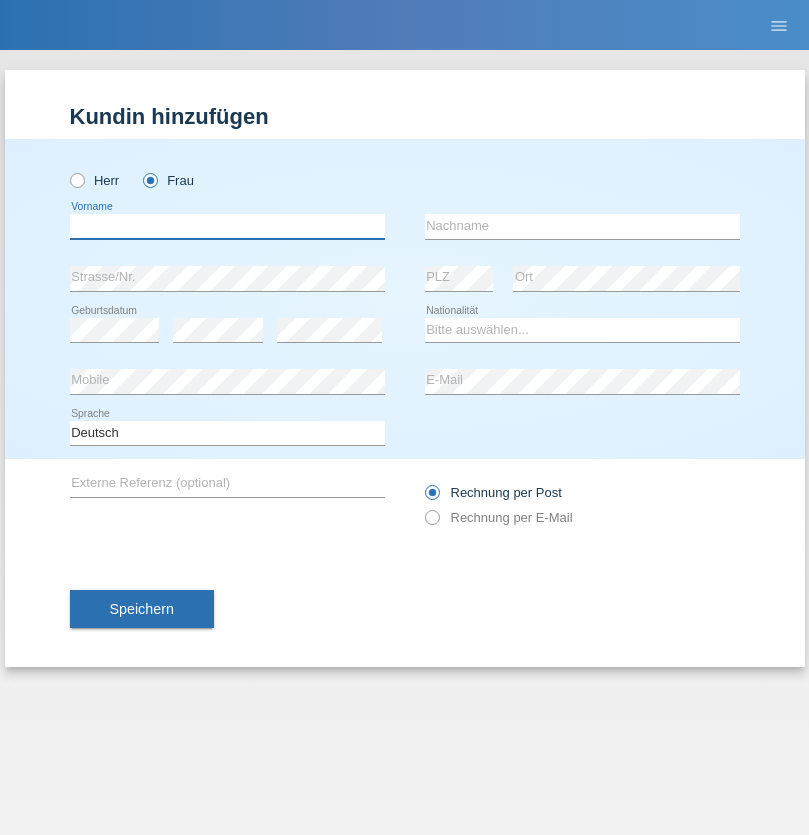 click at bounding box center (227, 226) 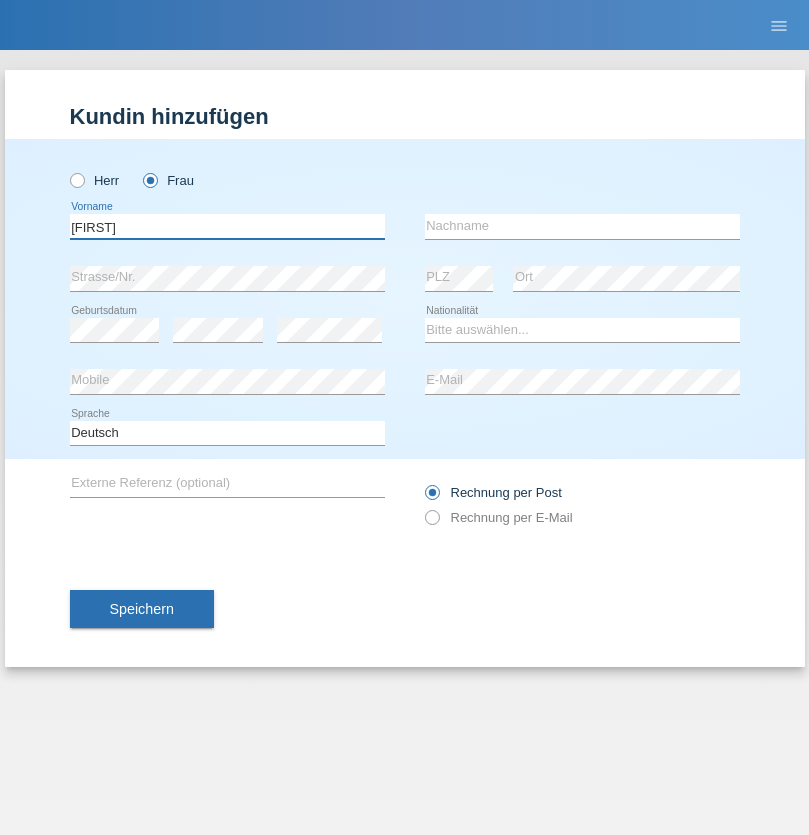type on "[FIRST]" 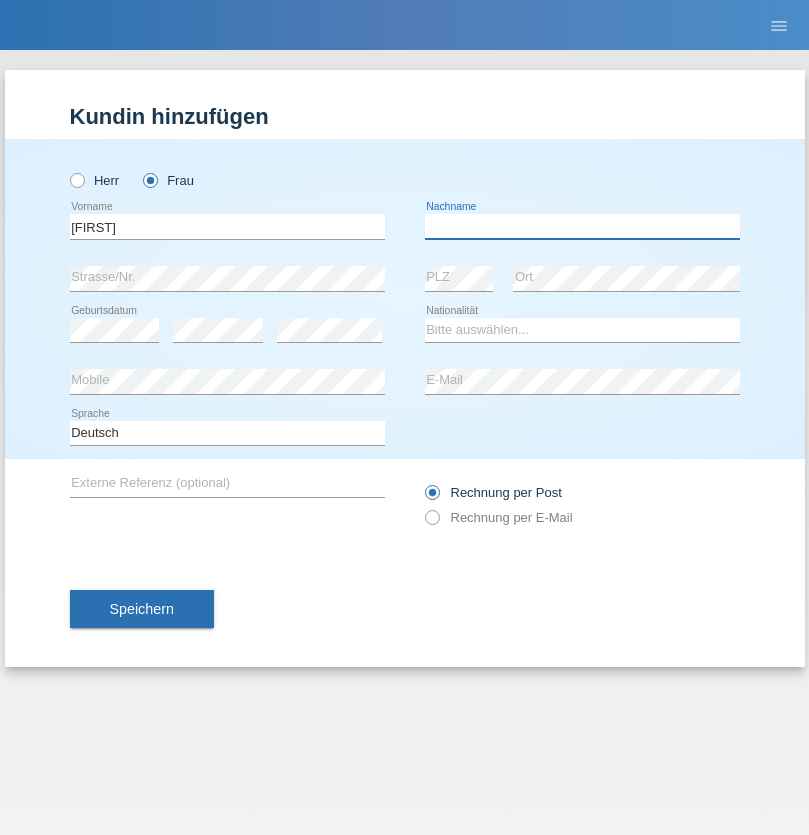 click at bounding box center (582, 226) 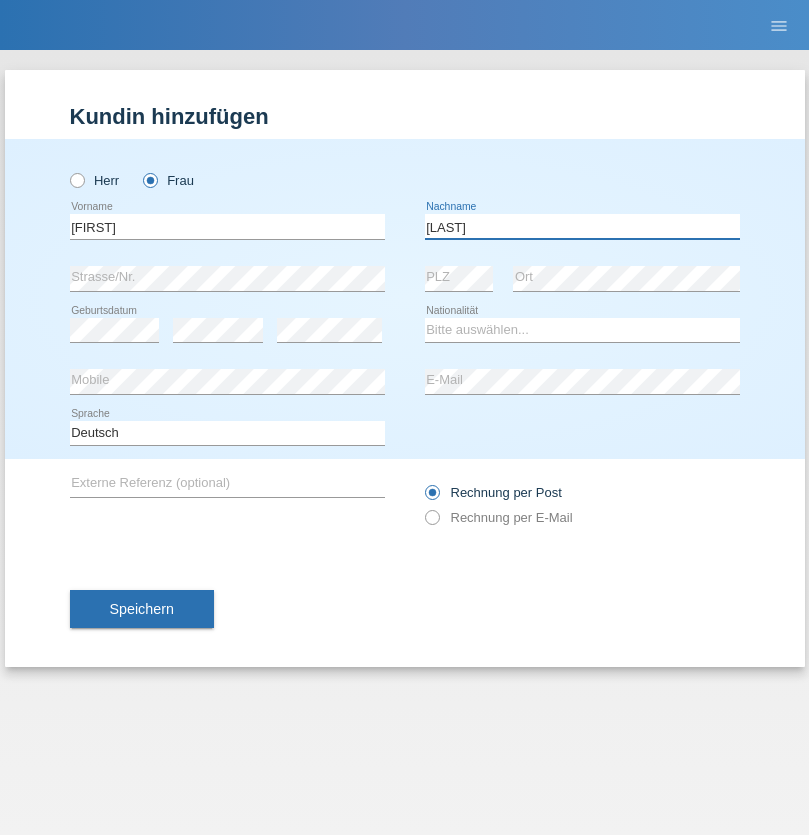 type on "[LAST]" 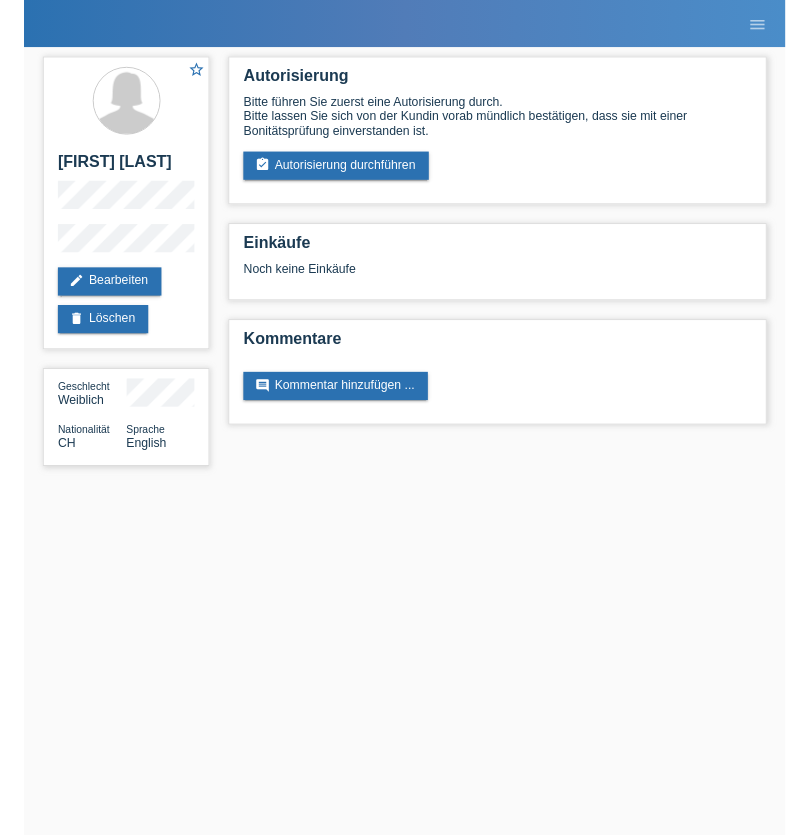 scroll, scrollTop: 0, scrollLeft: 0, axis: both 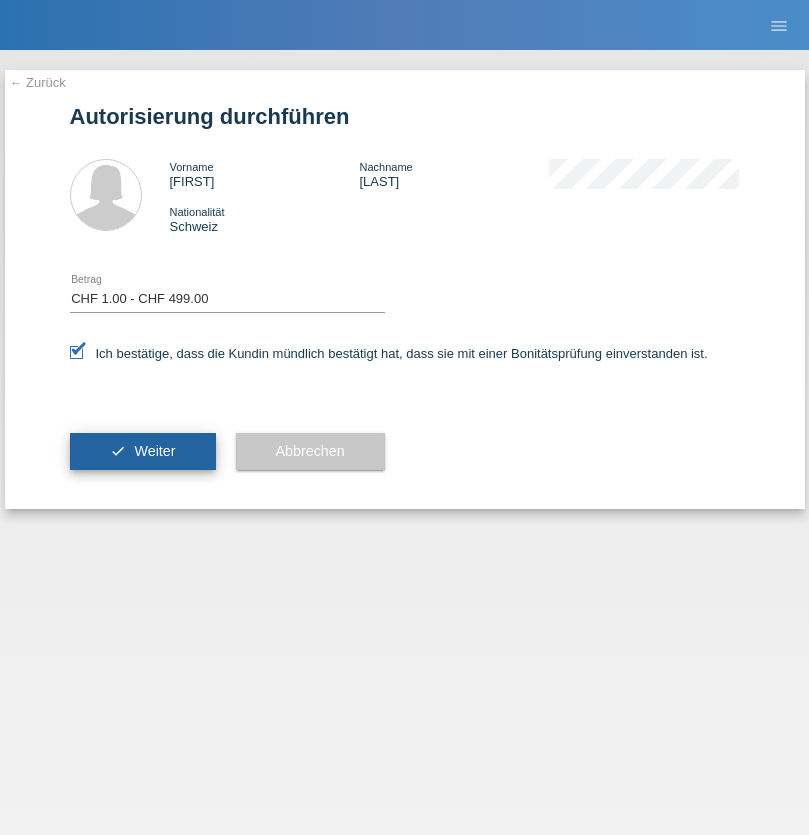 click on "Weiter" at bounding box center [154, 451] 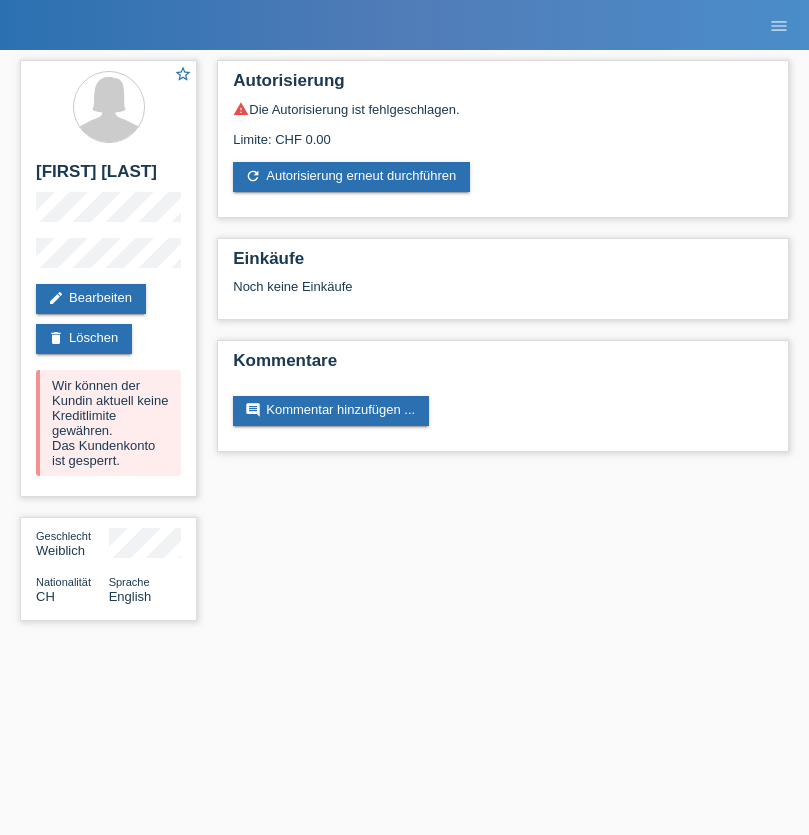 scroll, scrollTop: 0, scrollLeft: 0, axis: both 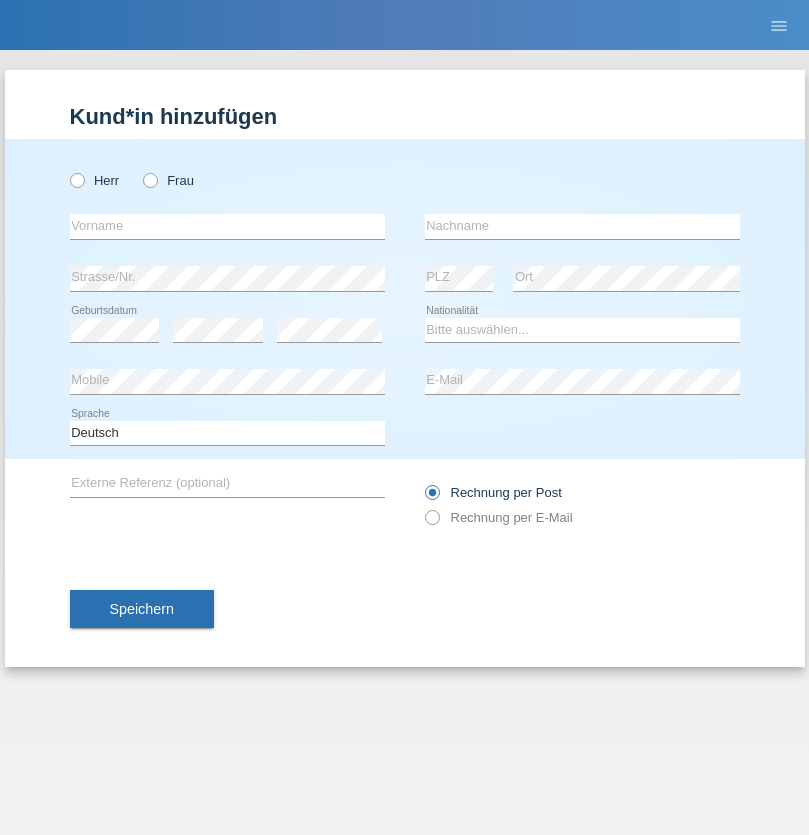 radio on "true" 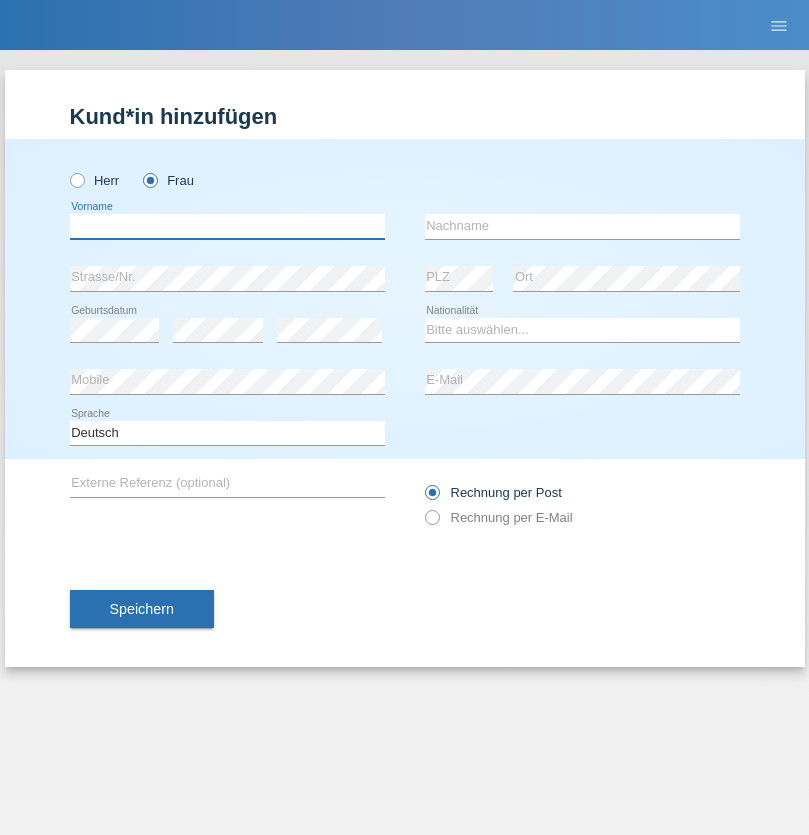 click at bounding box center [227, 226] 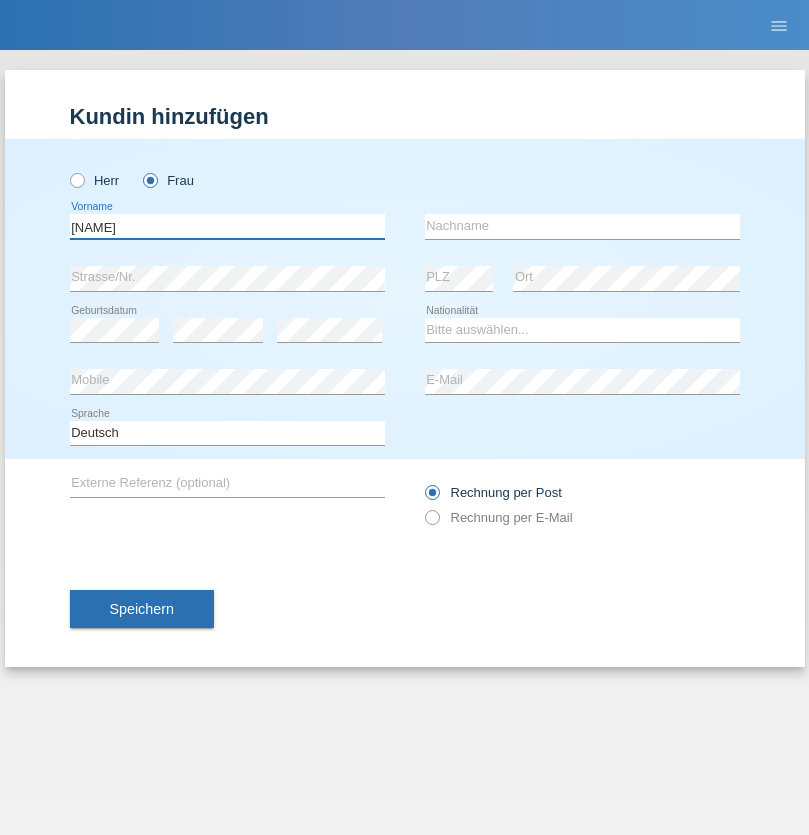 type on "Jasmin" 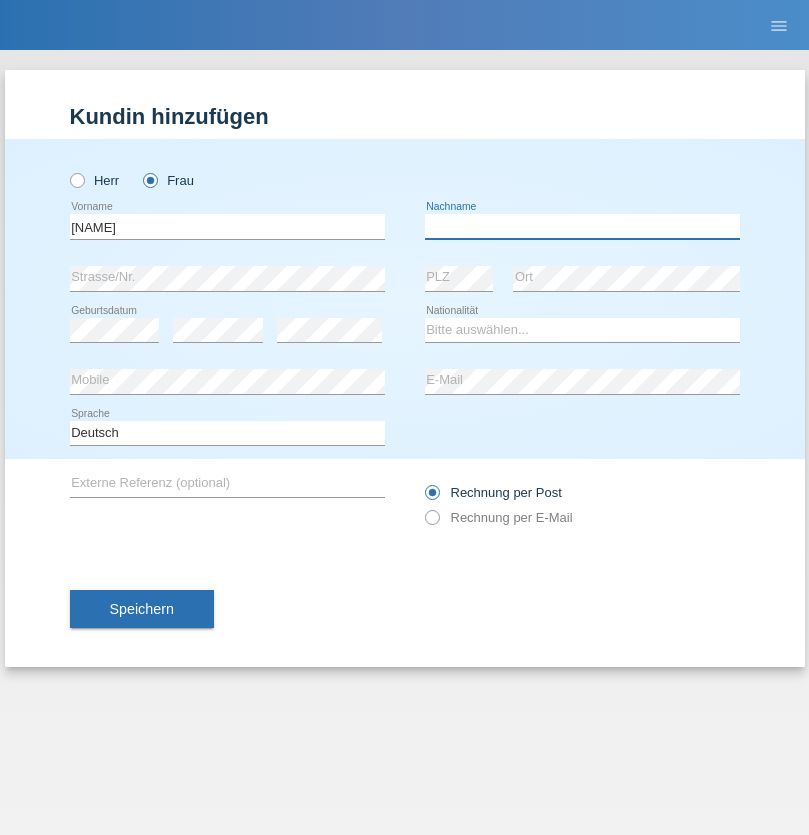 click at bounding box center [582, 226] 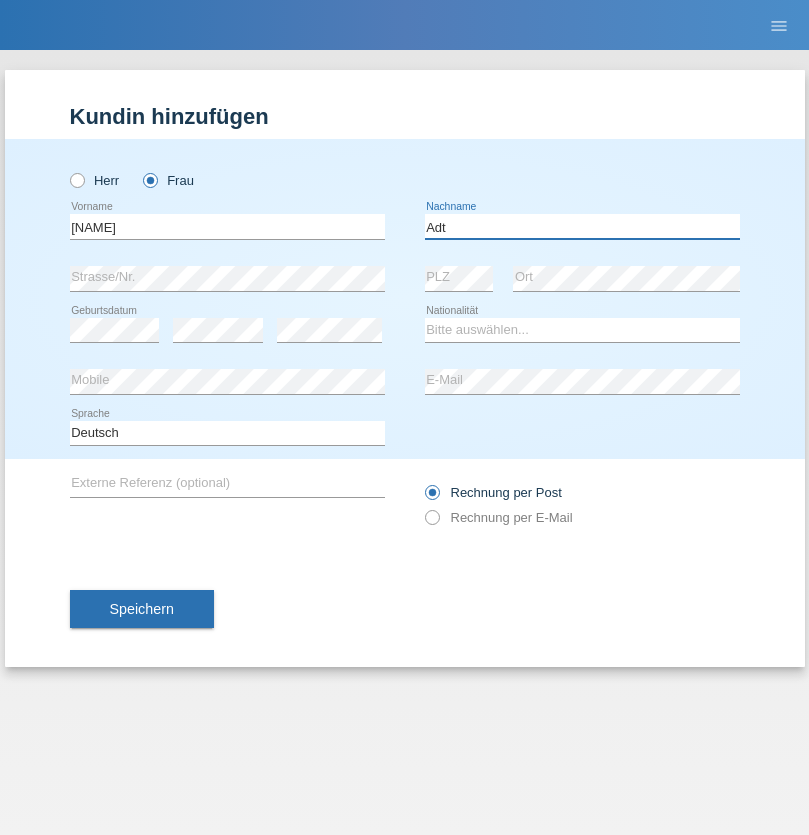 type on "Adt" 